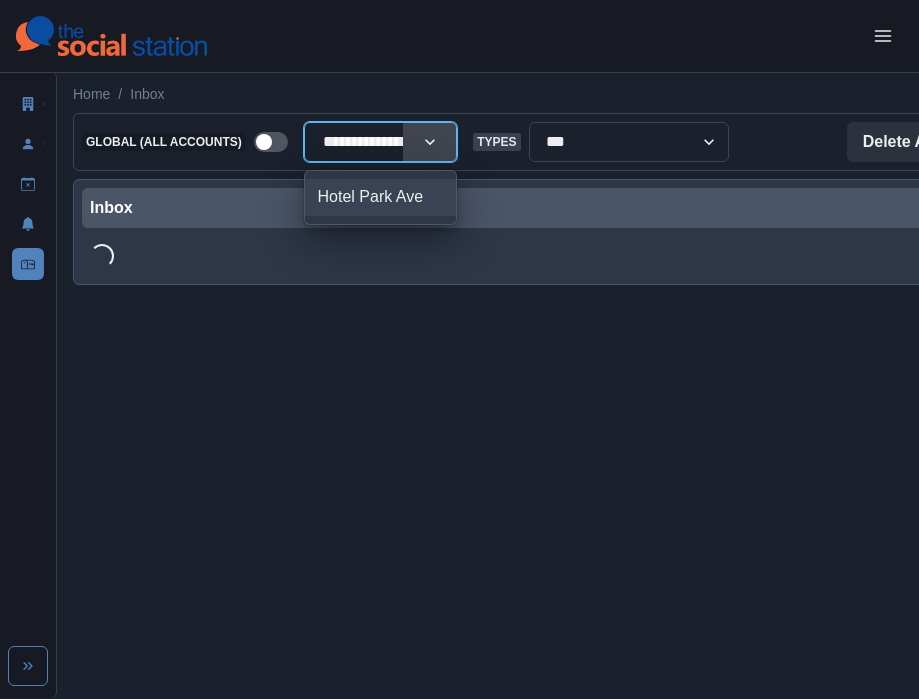 scroll, scrollTop: 0, scrollLeft: 0, axis: both 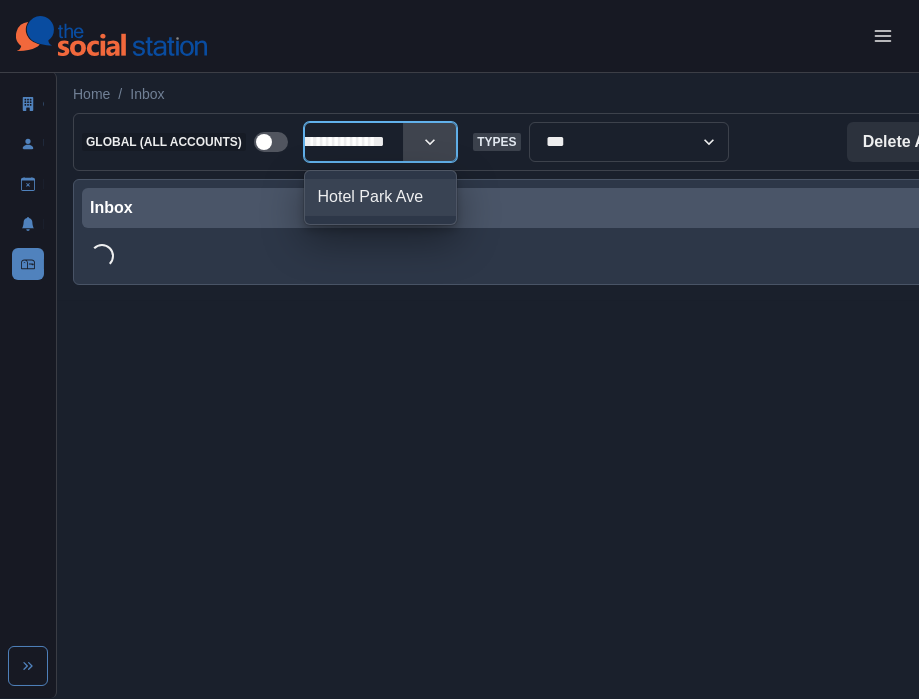 click on "Hotel Park Ave" at bounding box center [381, 197] 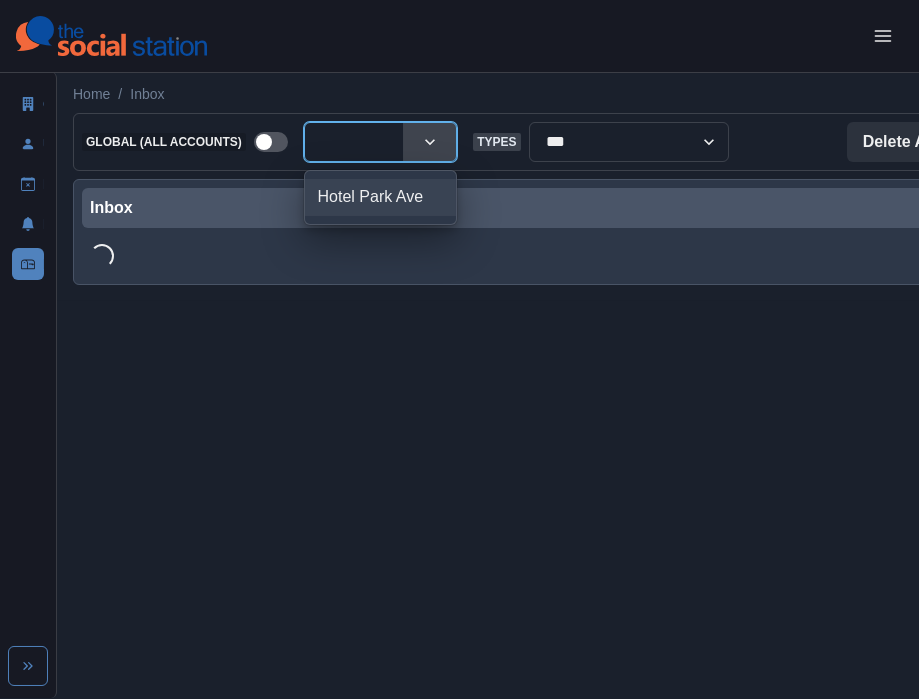 scroll, scrollTop: 0, scrollLeft: 0, axis: both 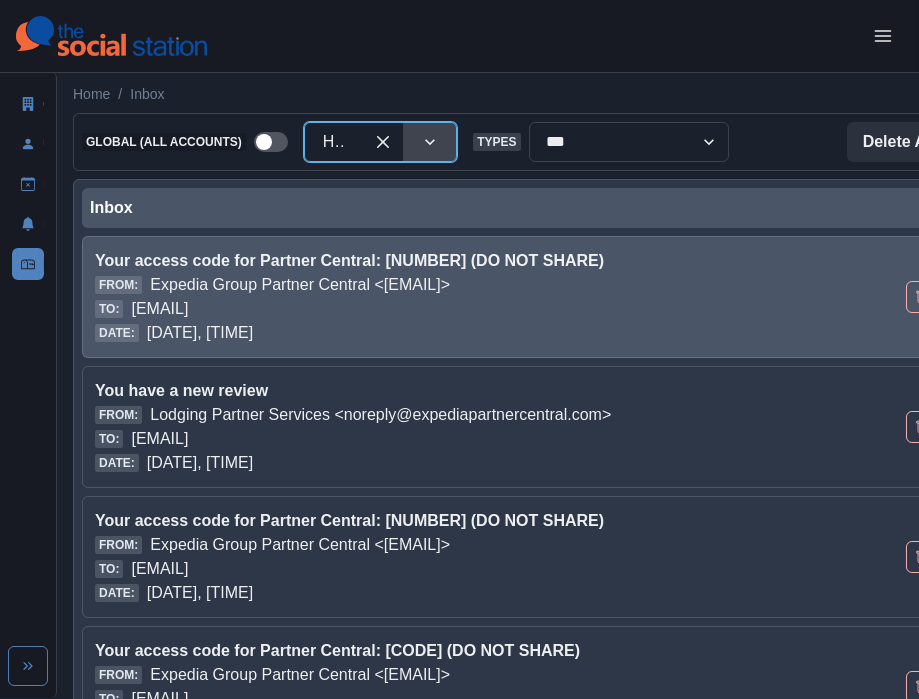 click on "Your access code for Partner Central: [NUMBER] (DO NOT SHARE)" at bounding box center (432, 261) 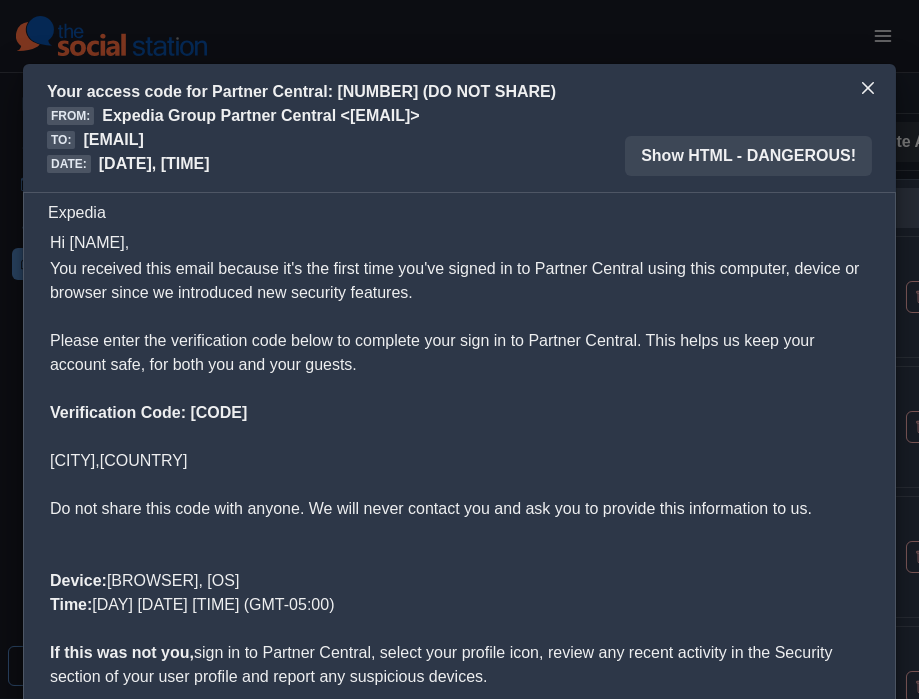 click on "Verification Code: [CODE]" at bounding box center (148, 412) 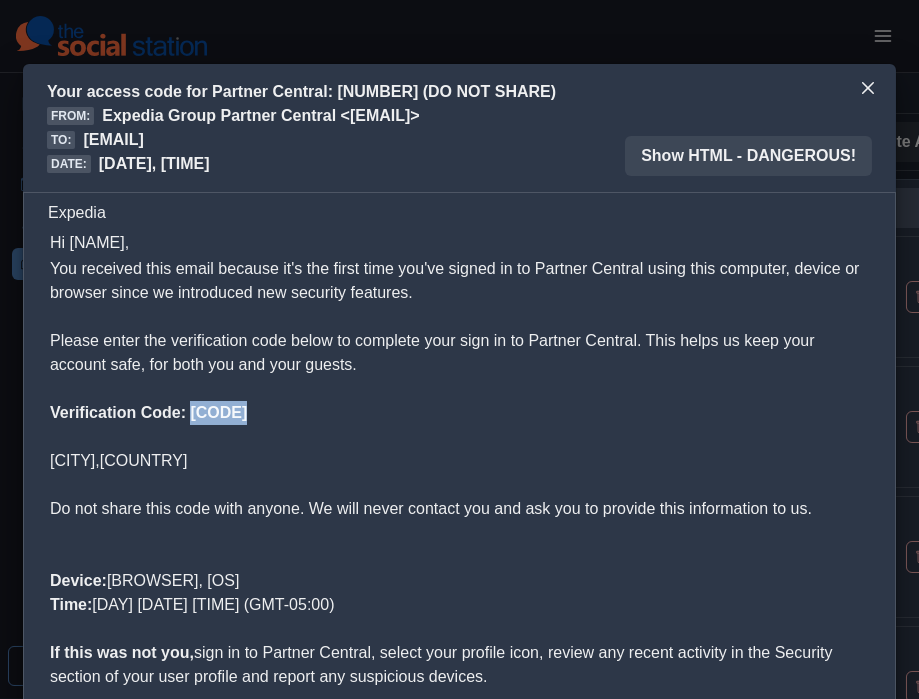 click on "You received this email because it's the first time you've signed in to Partner Central using this computer, device or browser since we introduced new security features.  Please enter the verification code below to complete your sign in to Partner Central. This helps us keep your account safe, for both you and your guests." at bounding box center (459, 317) 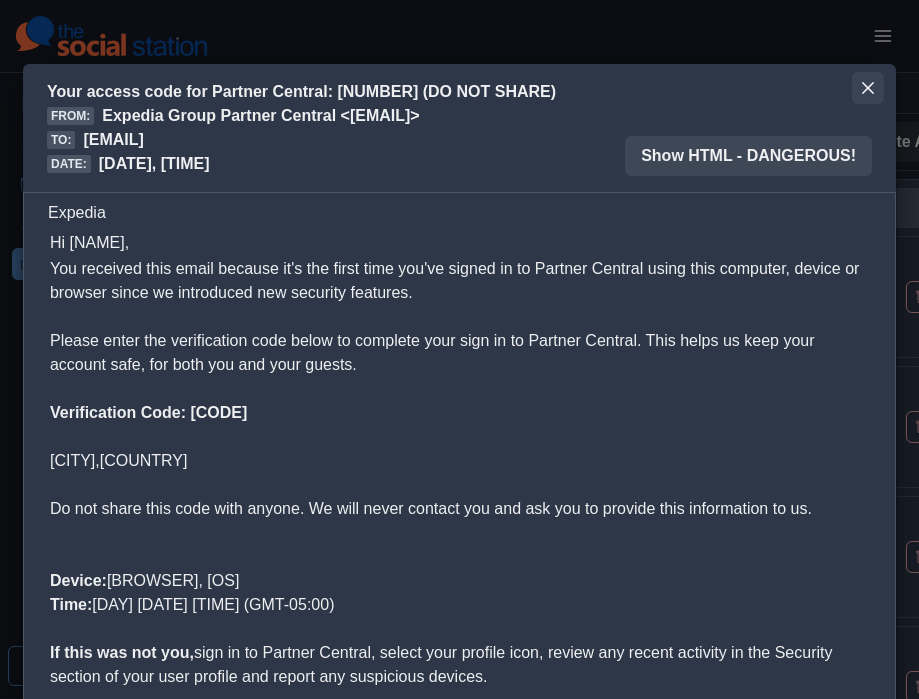 click at bounding box center (868, 88) 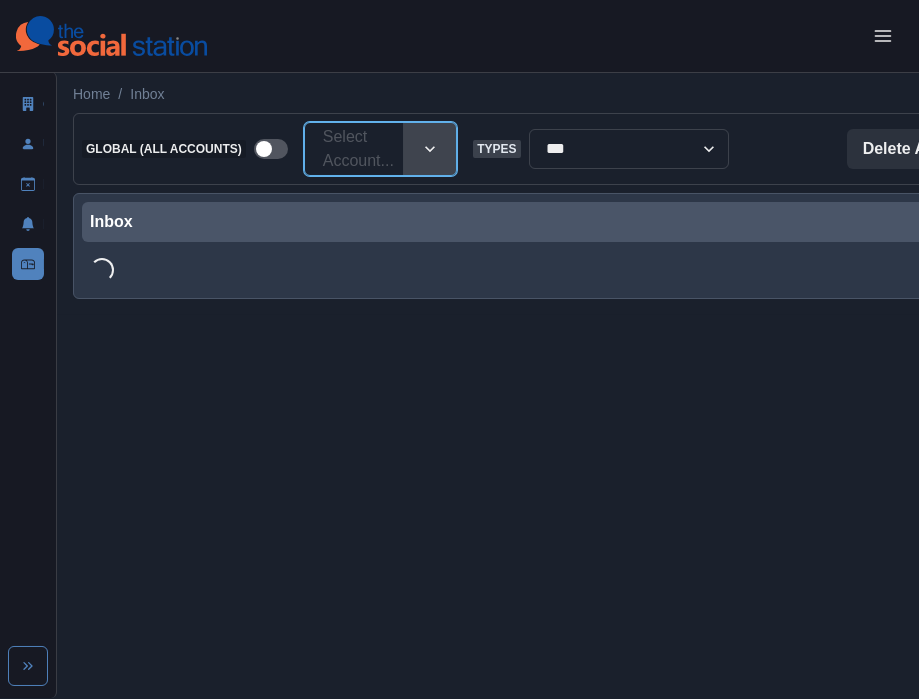 paste on "**********" 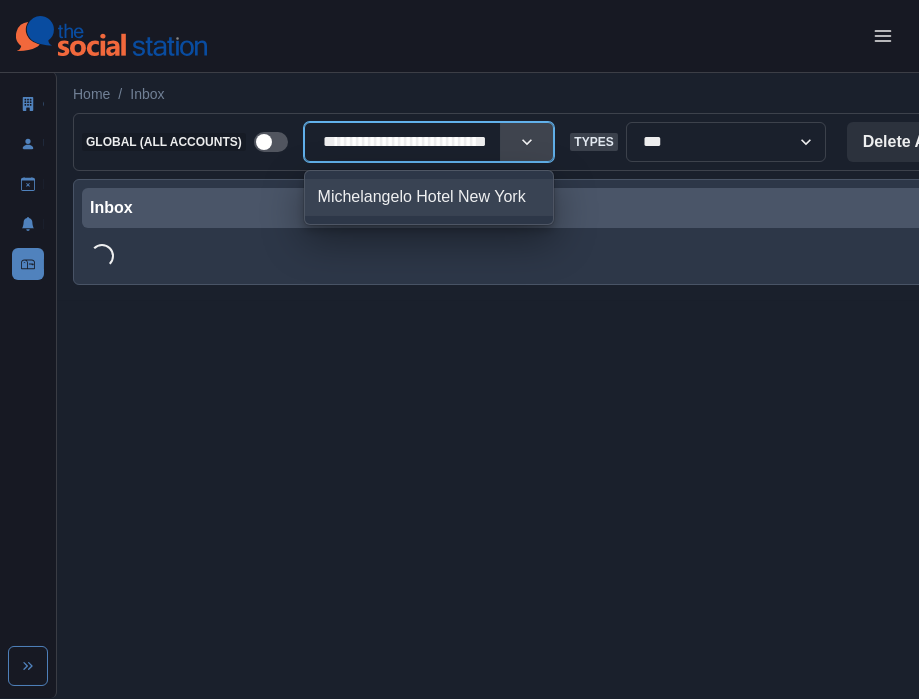 scroll, scrollTop: 0, scrollLeft: 30, axis: horizontal 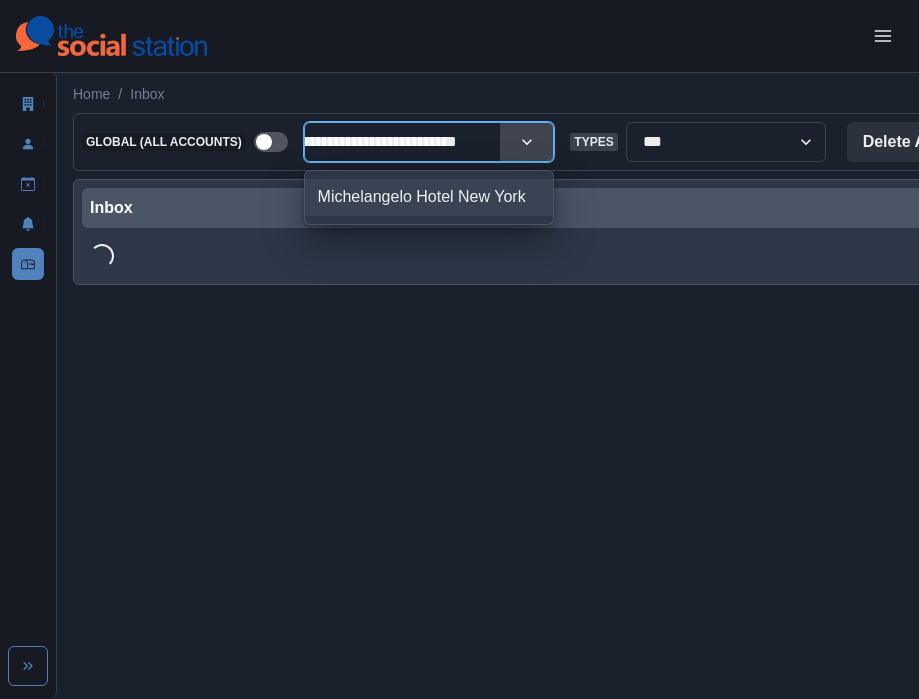 click on "Michelangelo Hotel New York" at bounding box center [429, 197] 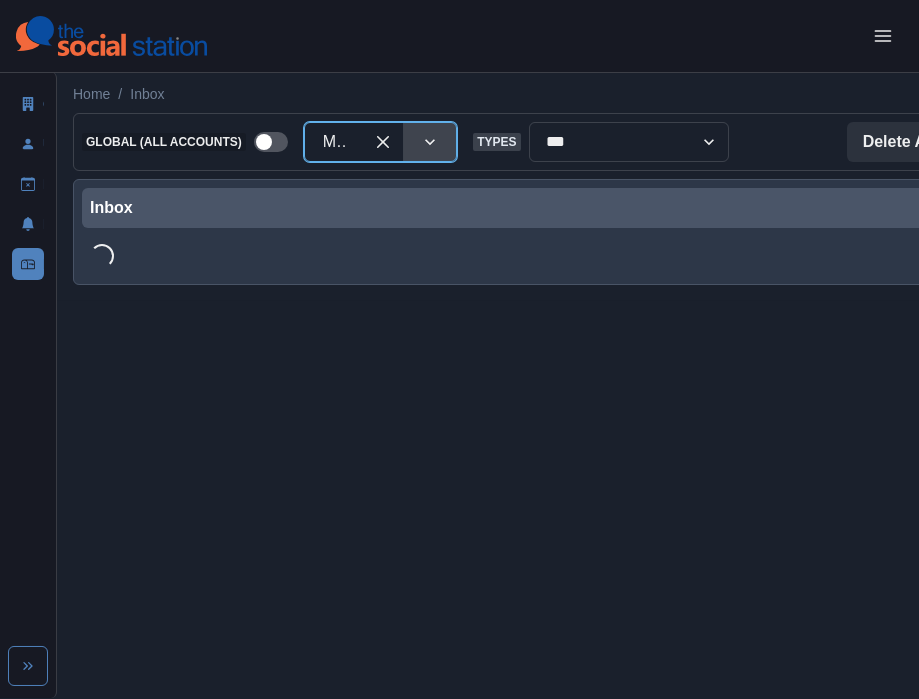 scroll, scrollTop: 0, scrollLeft: 0, axis: both 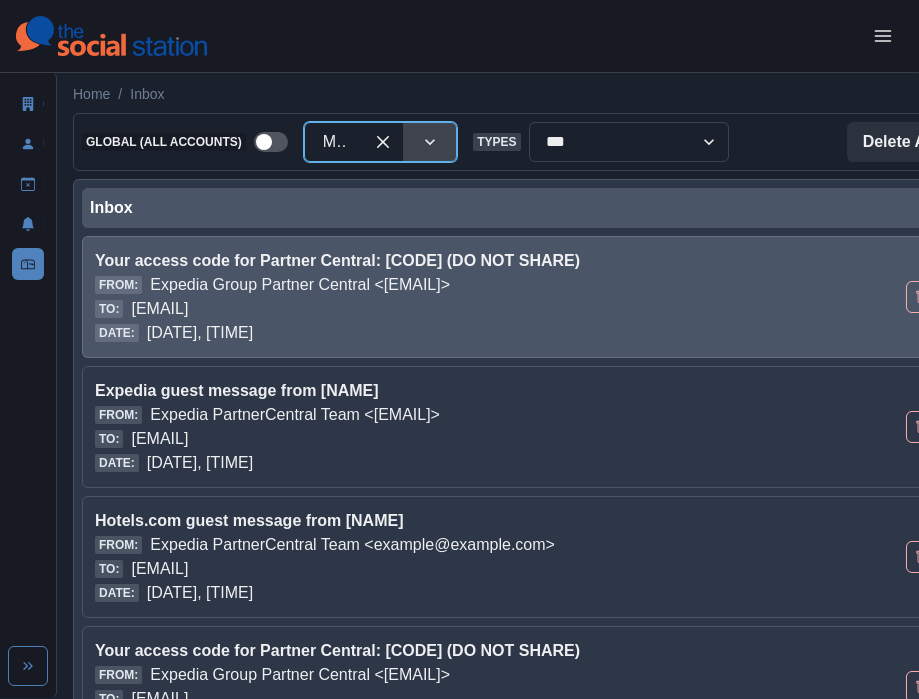 click on "To: [EMAIL]" at bounding box center [432, 309] 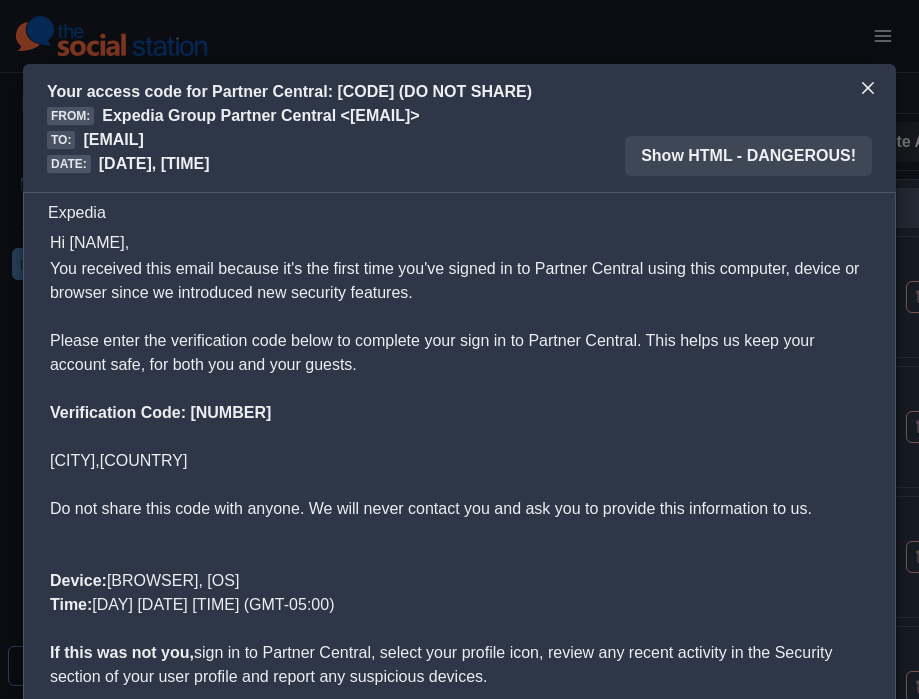 click on "Verification Code: [NUMBER]" at bounding box center (160, 412) 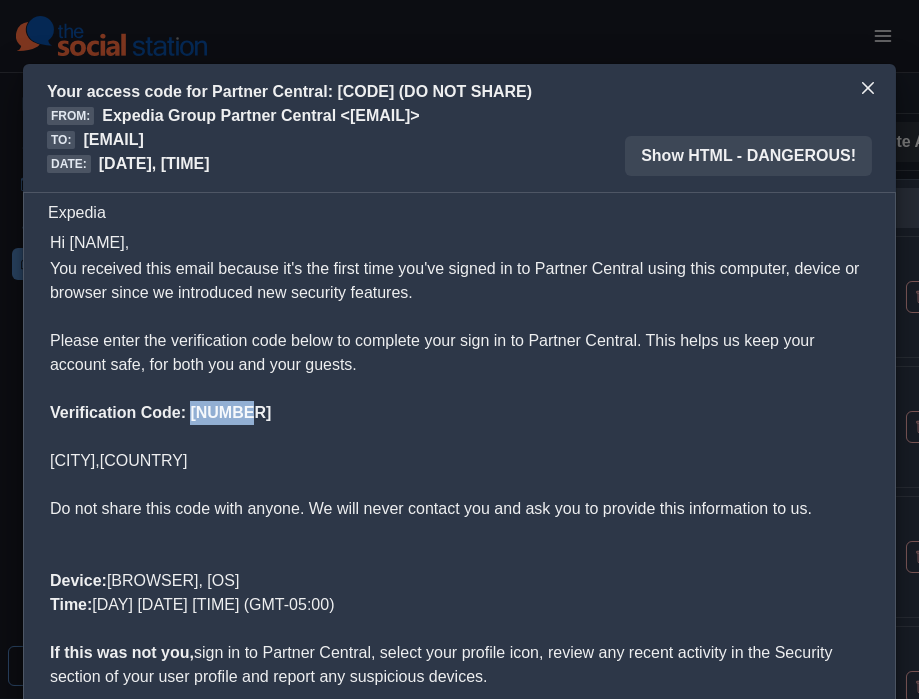 click on "You received this email because it's the first time you've signed in to Partner Central using this computer, device or browser since we introduced new security features.  Please enter the verification code below to complete your sign in to Partner Central. This helps us keep your account safe, for both you and your guests." at bounding box center (459, 317) 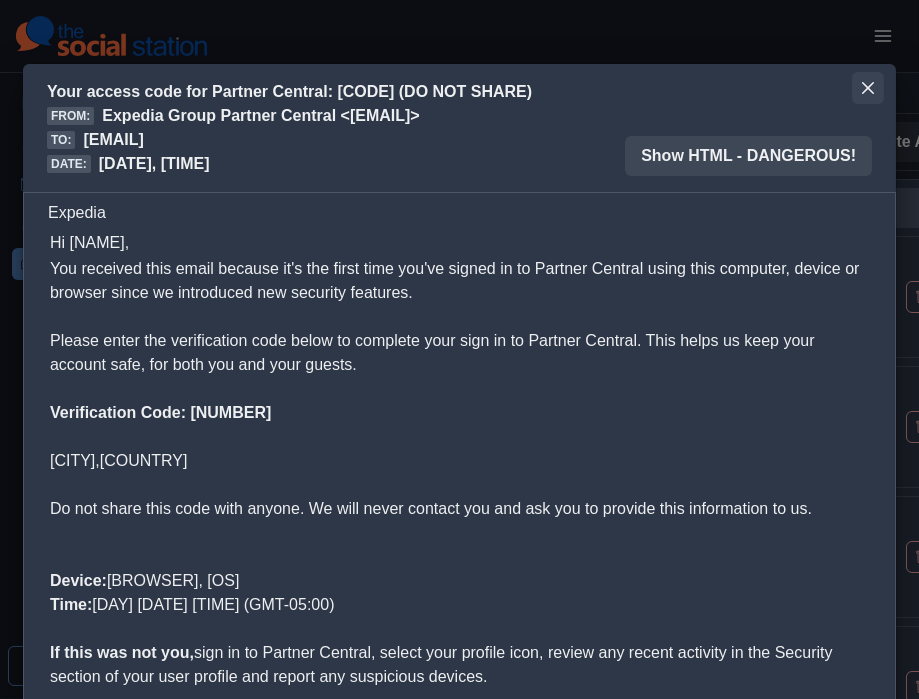 click at bounding box center (868, 88) 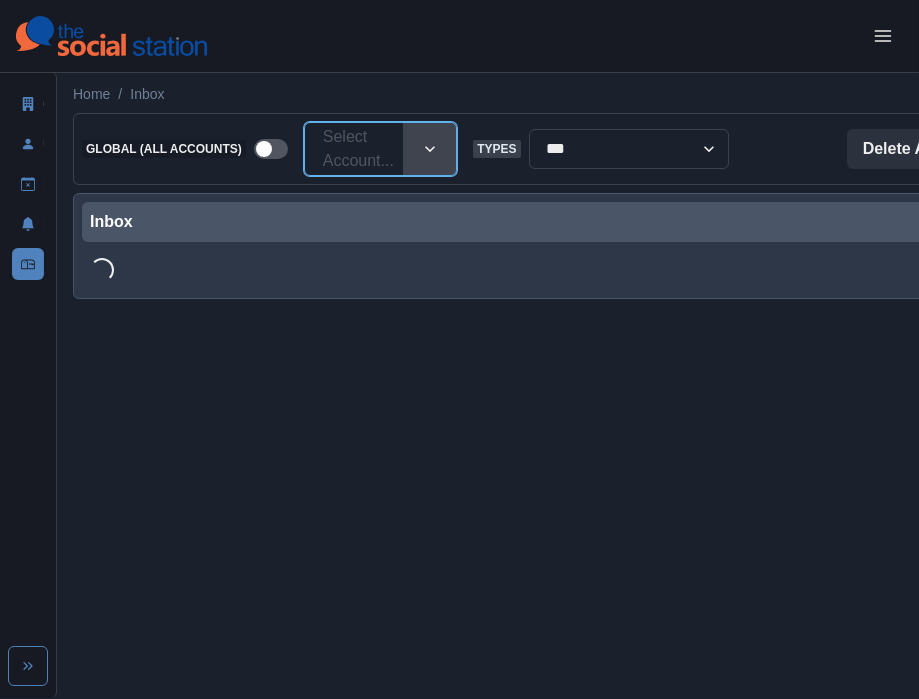 paste on "**********" 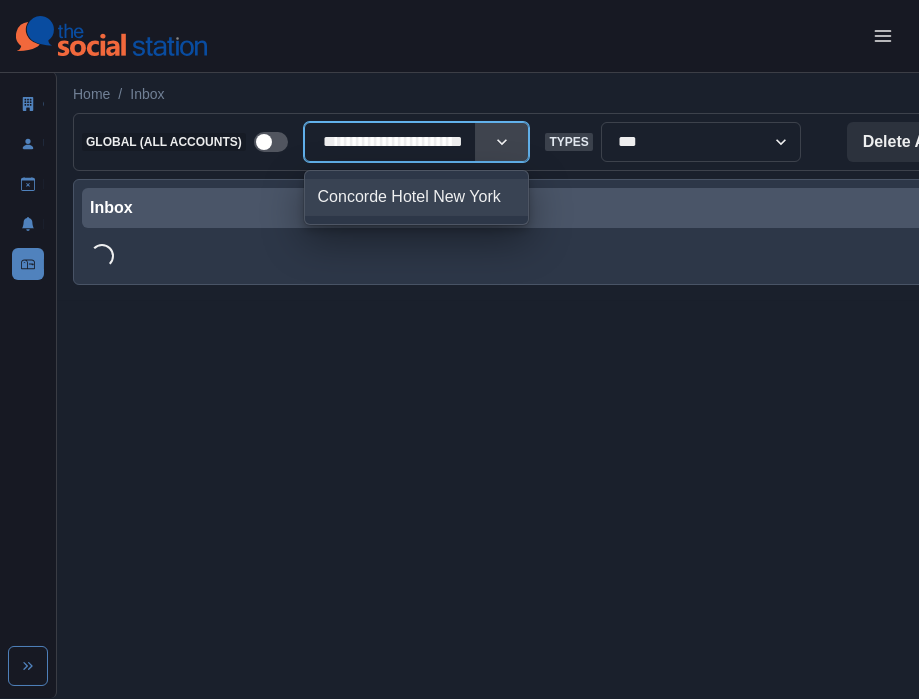 scroll, scrollTop: 0, scrollLeft: 31, axis: horizontal 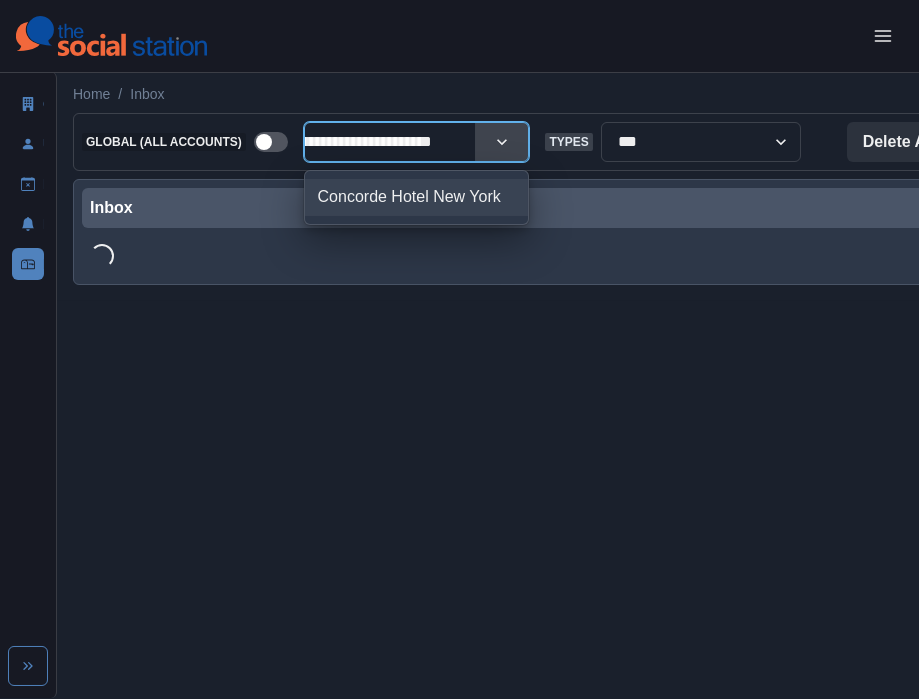 click on "Concorde Hotel New York" at bounding box center (417, 197) 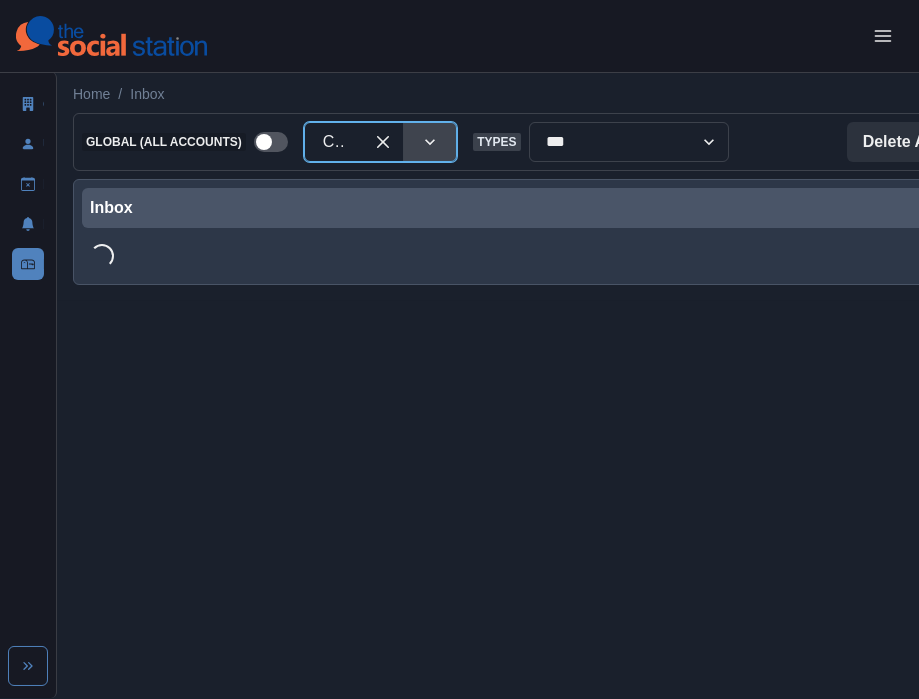 scroll, scrollTop: 0, scrollLeft: 0, axis: both 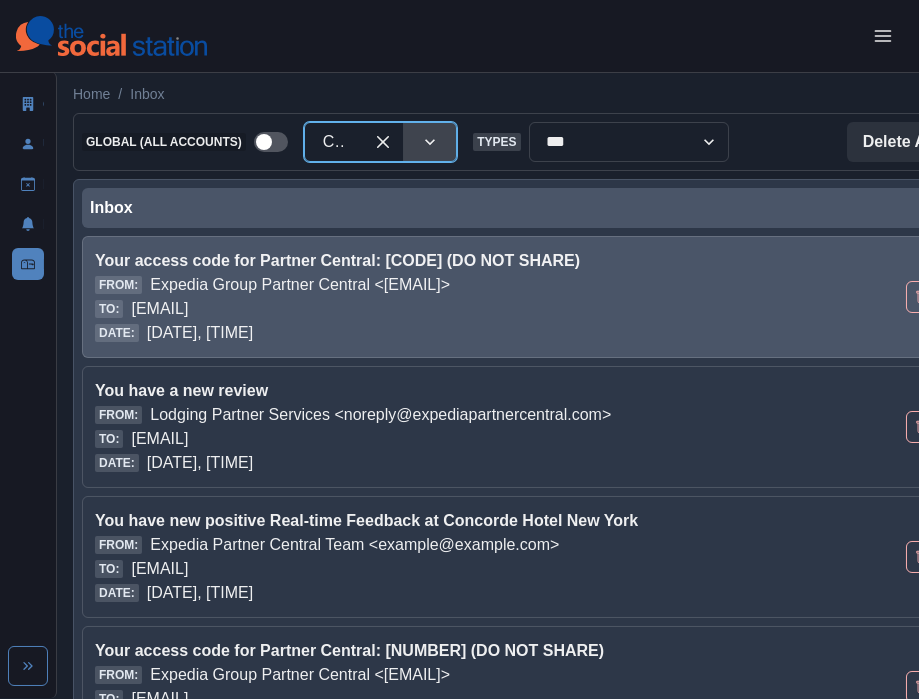 click on "[EMAIL]" at bounding box center [300, 285] 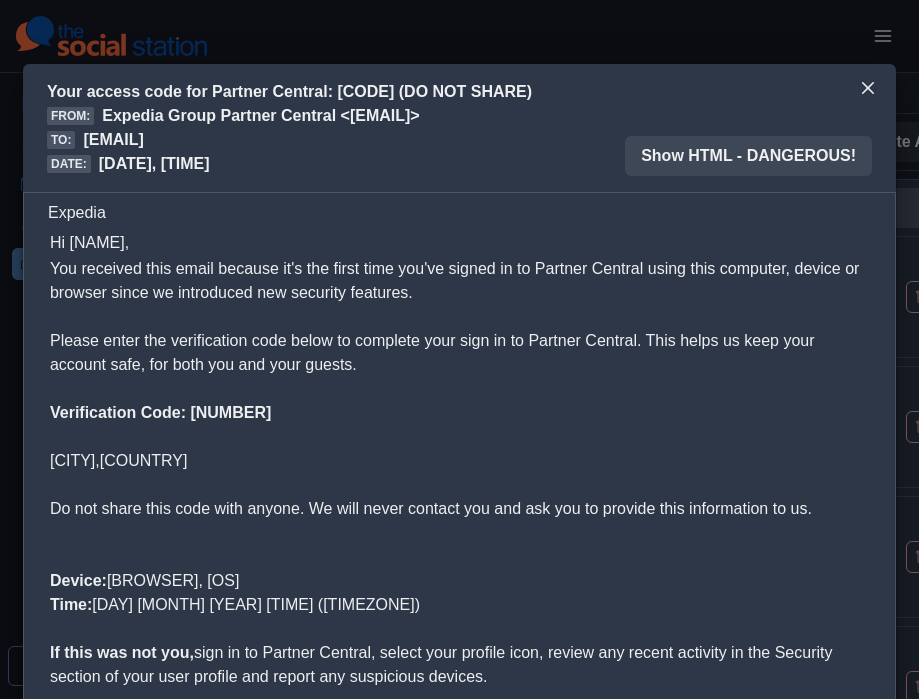 click on "Verification Code: [NUMBER]" at bounding box center (160, 412) 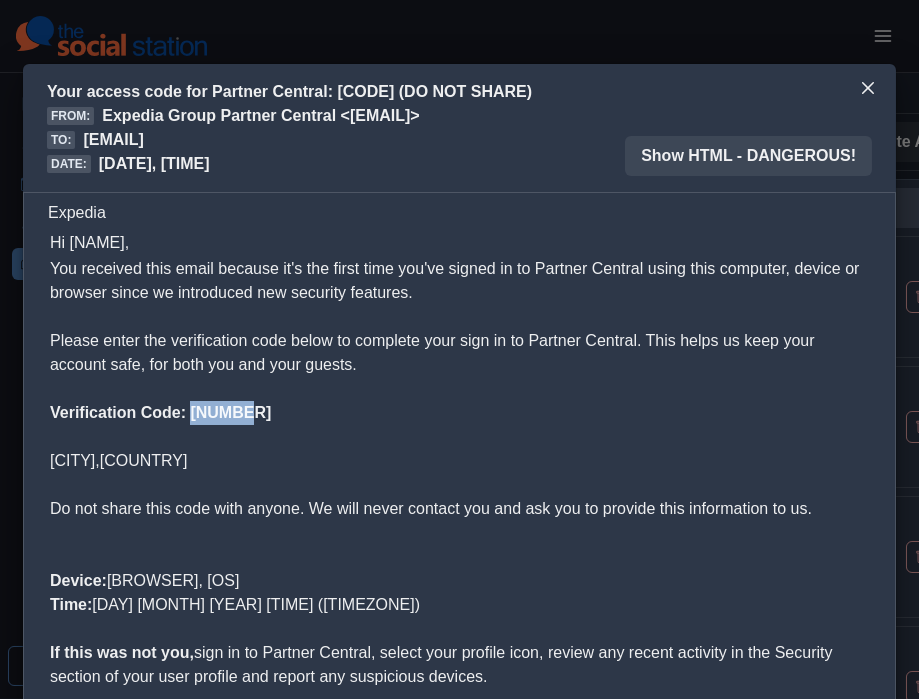 click on "Expedia
Hi Social Station,
You received this email because it's the first time you've signed in to Partner Central using this computer, device or browser since we introduced new security features.  Please enter the verification code below to complete your sign in to Partner Central. This helps us keep your account safe, for both you and your guests.
Verification Code: [CODE]" at bounding box center (459, 539) 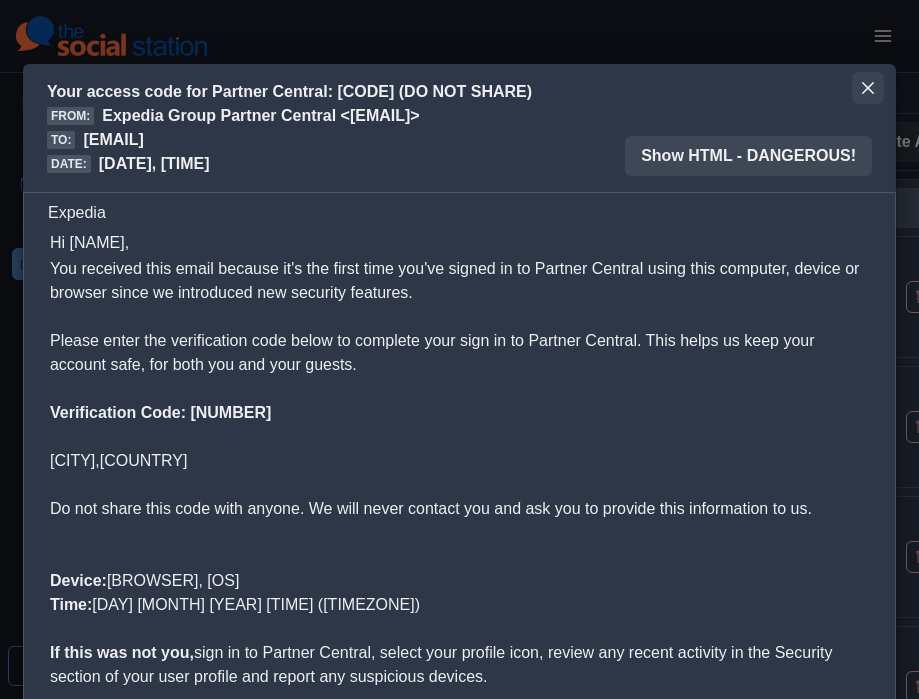 click at bounding box center [868, 88] 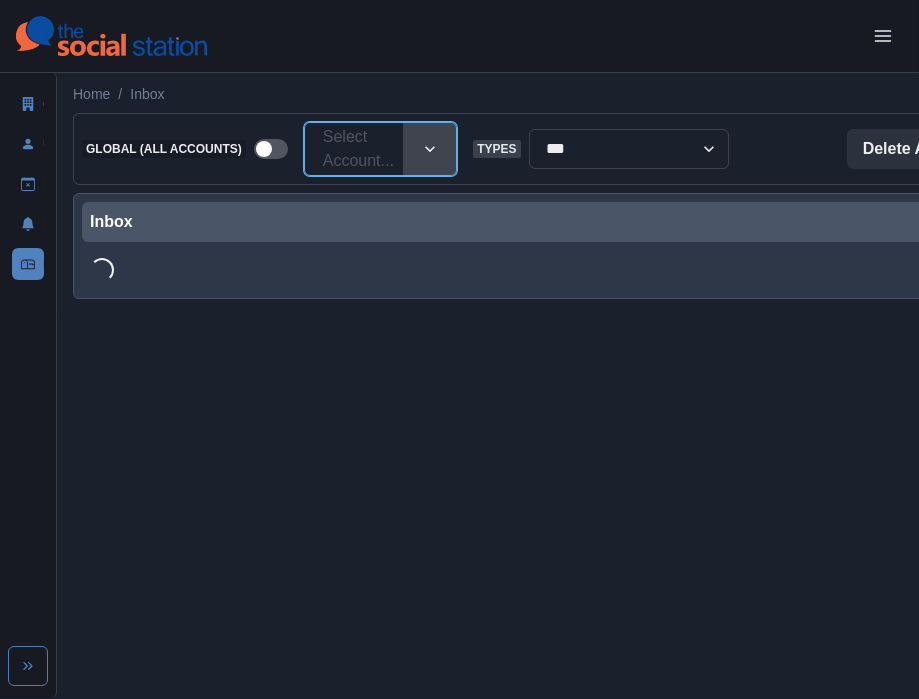 paste on "**********" 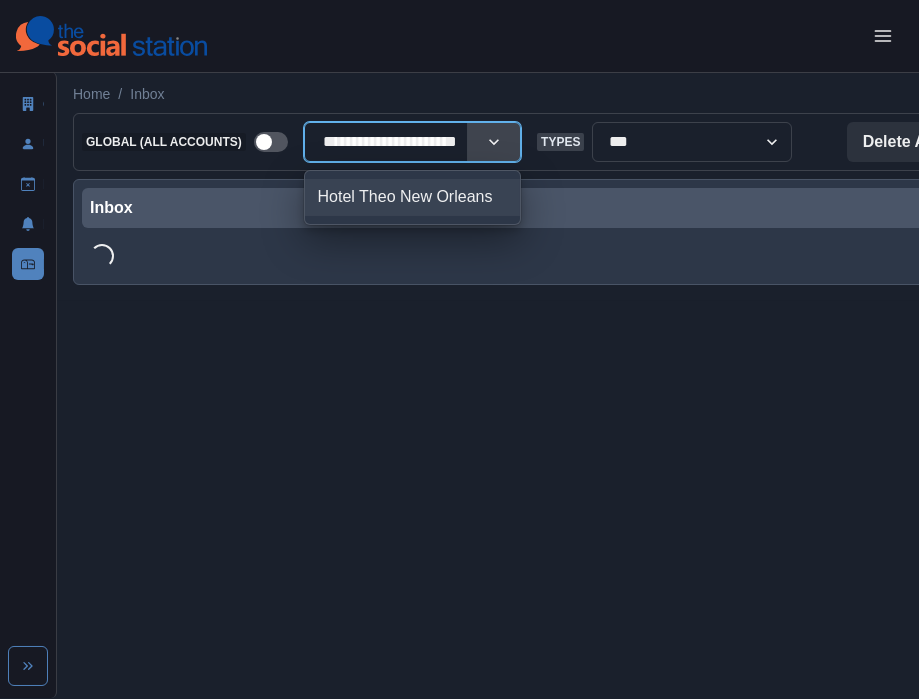 scroll, scrollTop: 0, scrollLeft: 31, axis: horizontal 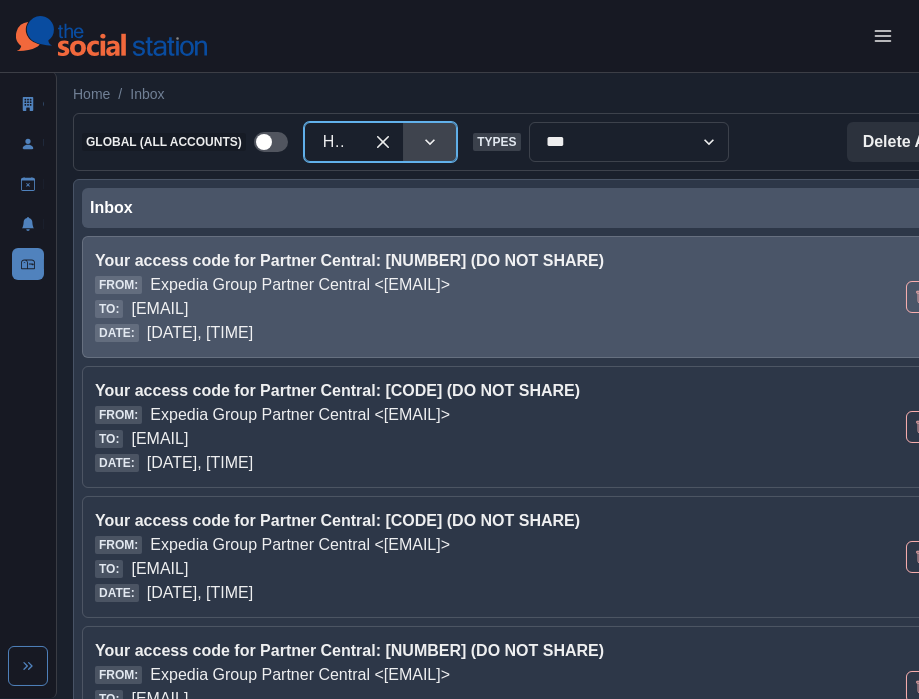 click on "Expedia Group Partner Central <[EMAIL]>" at bounding box center (300, 285) 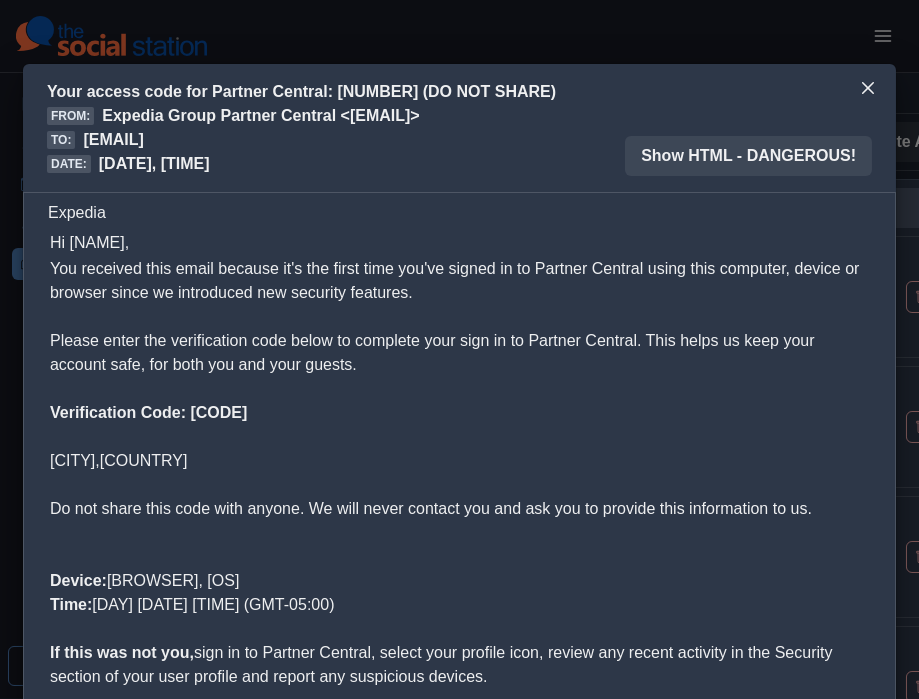 click on "Verification Code: [CODE]" at bounding box center (459, 413) 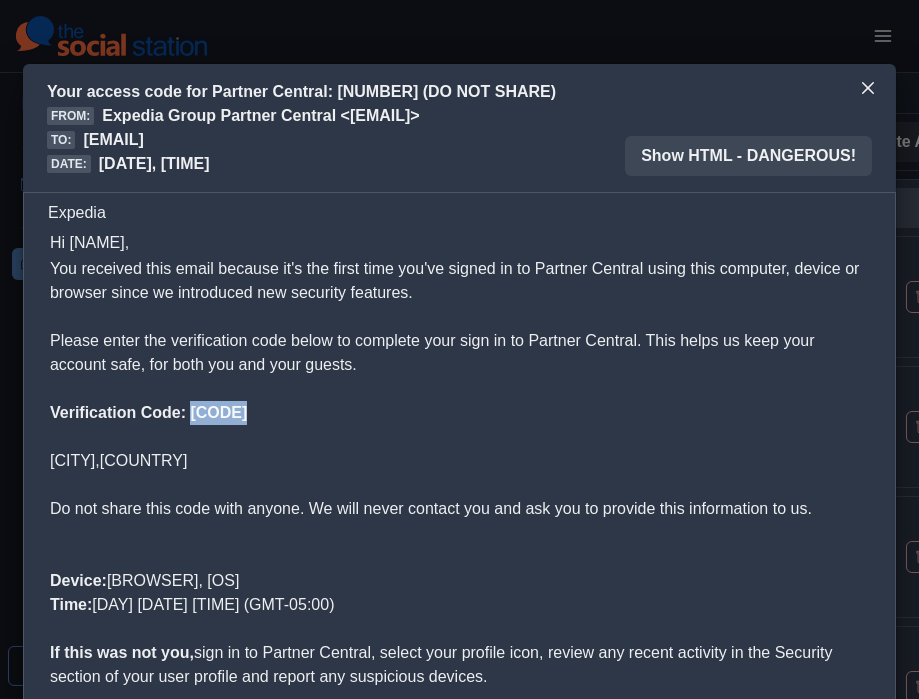 click on "You received this email because it's the first time you've signed in to Partner Central using this computer, device or browser since we introduced new security features.  Please enter the verification code below to complete your sign in to Partner Central. This helps us keep your account safe, for both you and your guests.
Verification Code: [NUMBER]
[CITY],[COUNTRY]
Do not share this code with anyone. We will never contact you and ask you to provide this information to us.
Device:  [BROWSER], [OS]
Time:  [DAY] [DATE] [TIME] (GMT-05:00)
If this was not you," at bounding box center (459, 228) 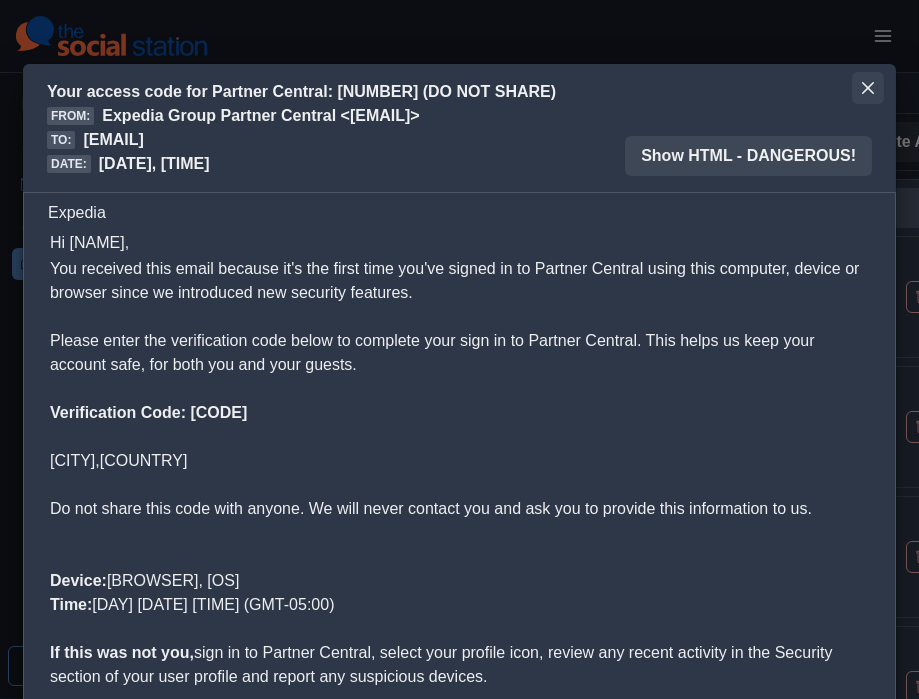 click at bounding box center (868, 88) 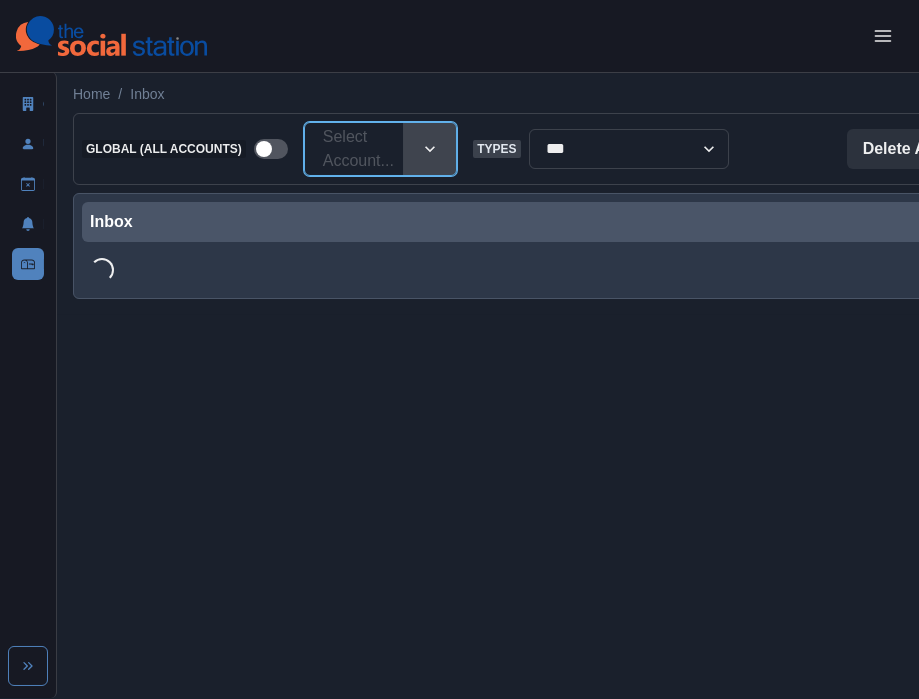 paste on "**********" 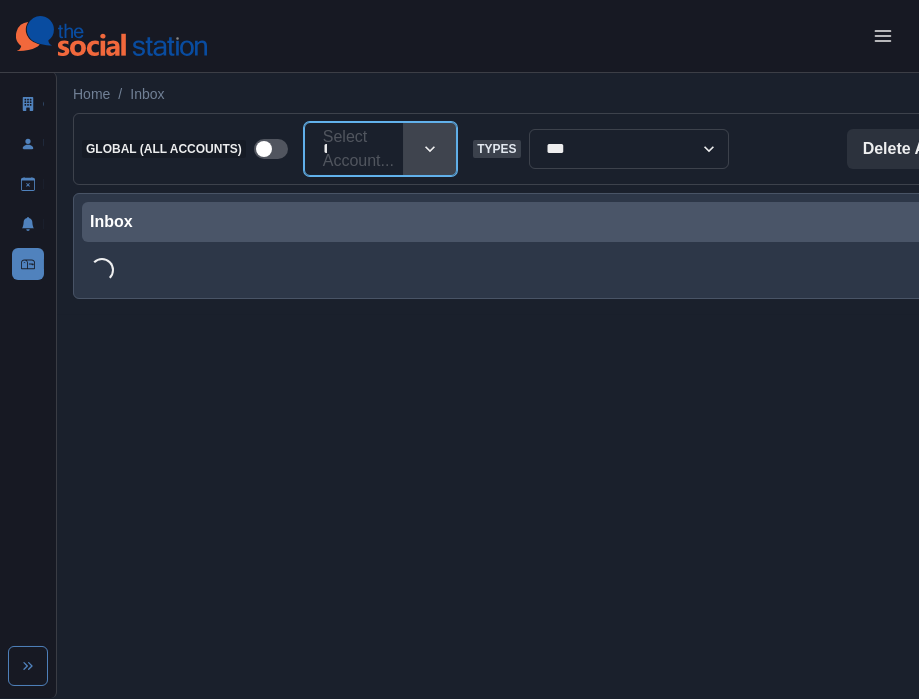 scroll, scrollTop: 0, scrollLeft: 31, axis: horizontal 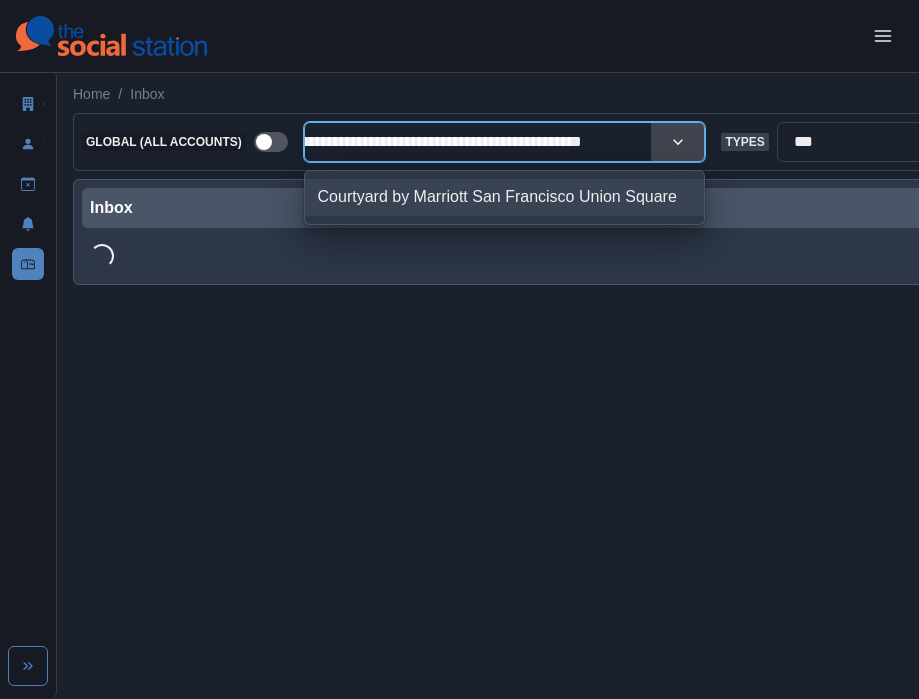 click on "Courtyard by Marriott San Francisco Union Square" at bounding box center (505, 197) 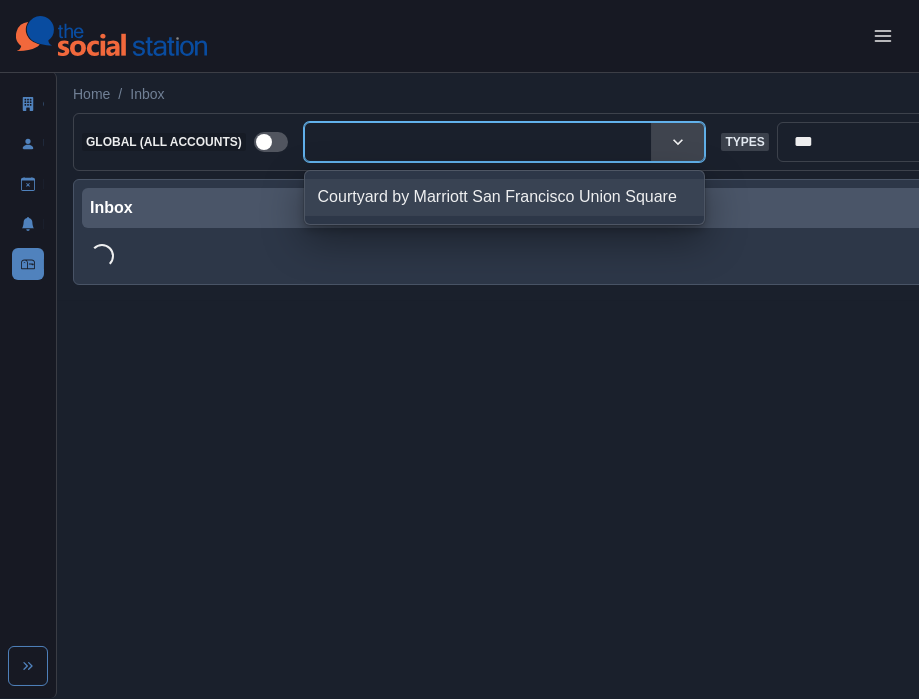 scroll, scrollTop: 0, scrollLeft: 0, axis: both 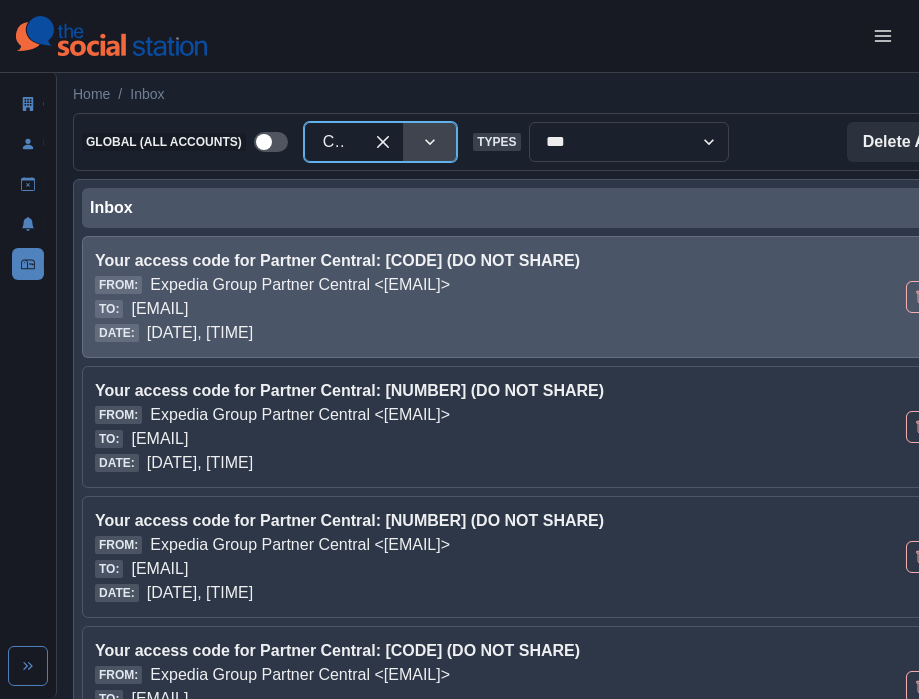 click on "Your access code for Partner Central: [CODE] (DO NOT SHARE)" at bounding box center (432, 261) 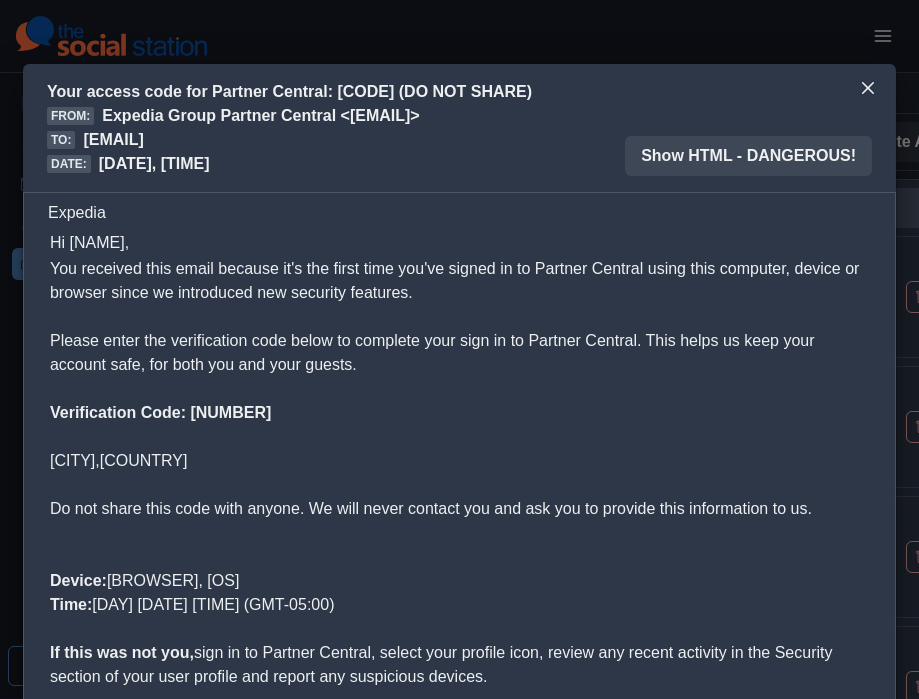 click on "Verification Code: [NUMBER]" at bounding box center (160, 412) 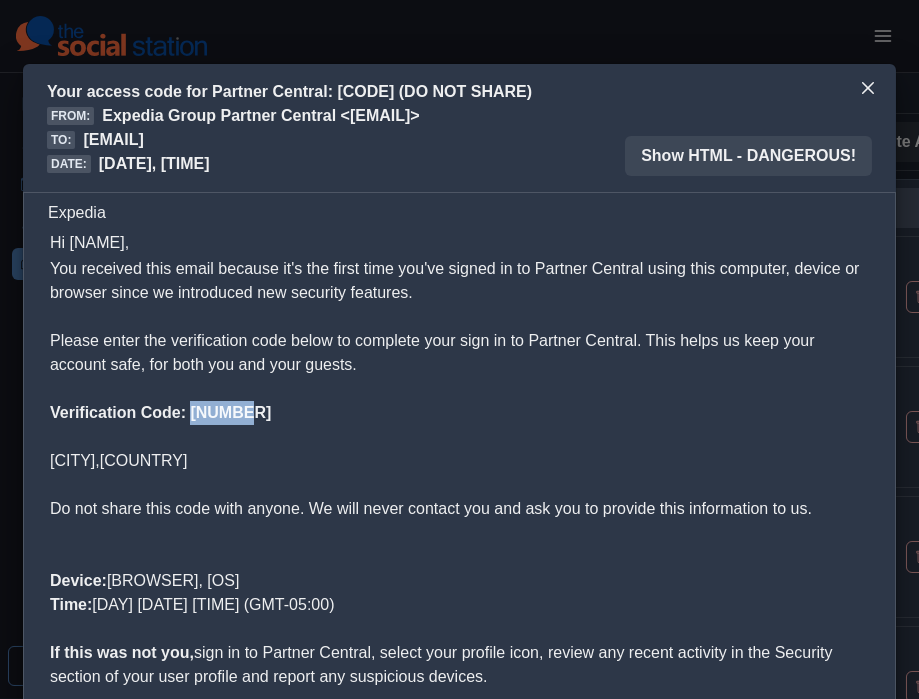 click on "Hi [NAME]," at bounding box center (459, 243) 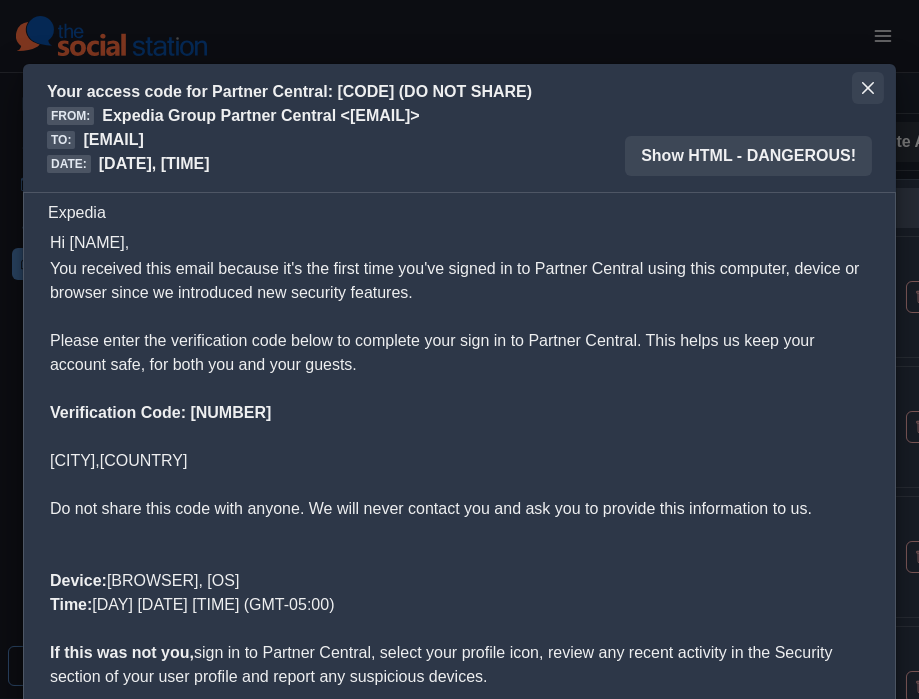 click at bounding box center [868, 88] 